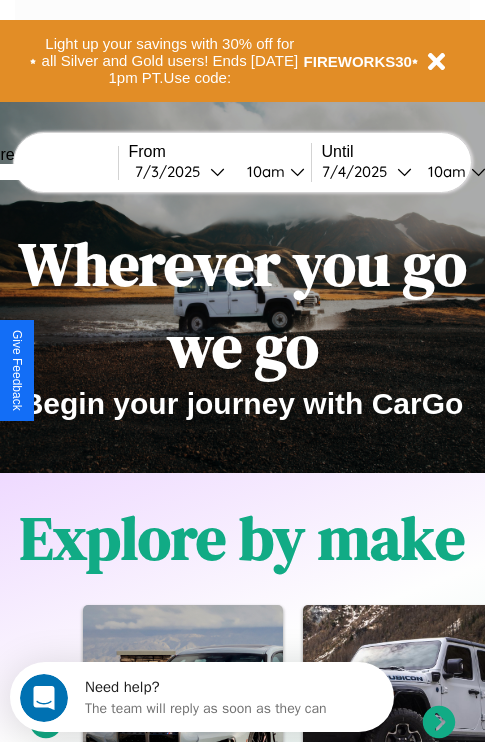 scroll, scrollTop: 0, scrollLeft: 0, axis: both 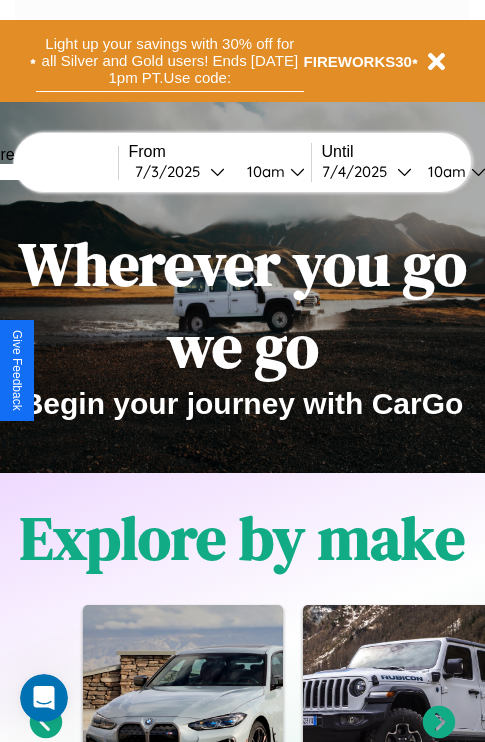click on "Light up your savings with 30% off for all Silver and Gold users! Ends 8/1 at 1pm PT.  Use code:" at bounding box center [170, 61] 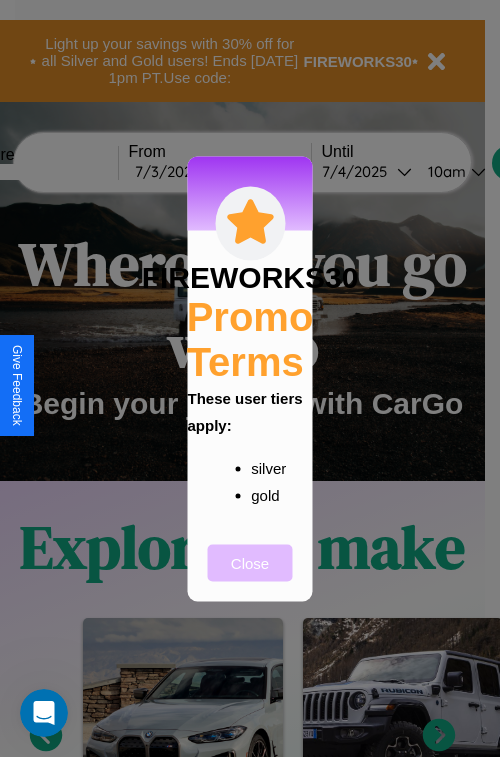click on "Close" at bounding box center [250, 562] 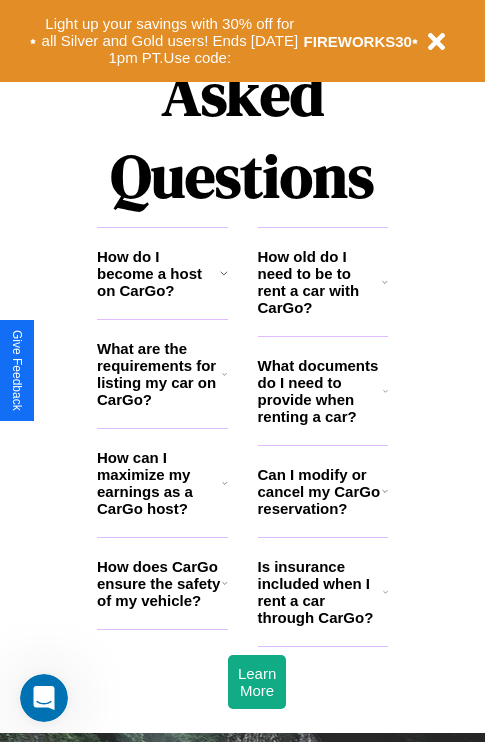scroll, scrollTop: 2423, scrollLeft: 0, axis: vertical 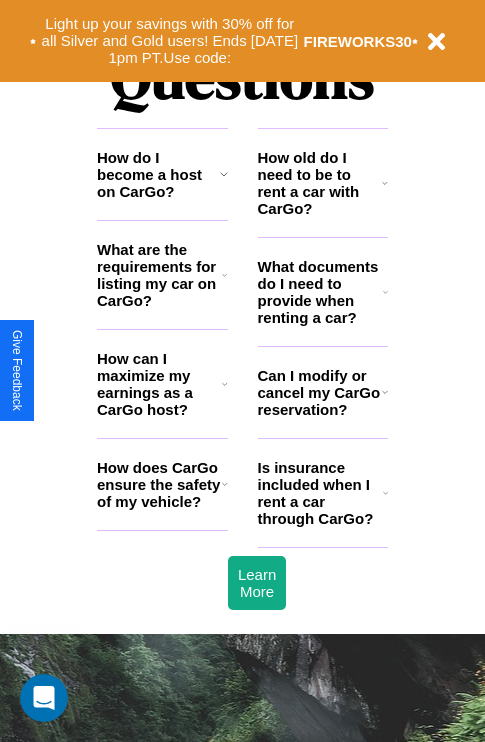 click on "How does CarGo ensure the safety of my vehicle?" at bounding box center [159, 484] 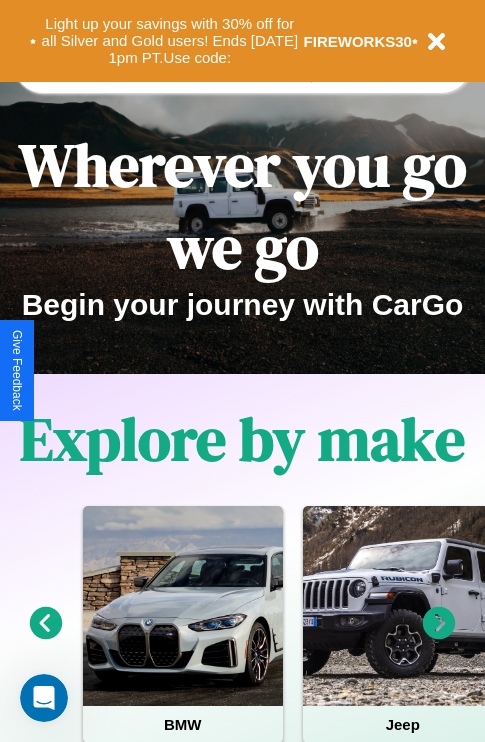 scroll, scrollTop: 0, scrollLeft: 0, axis: both 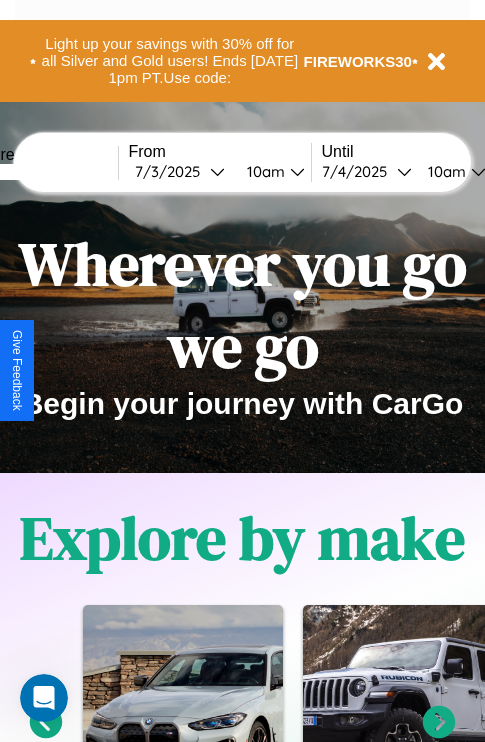 click at bounding box center (43, 172) 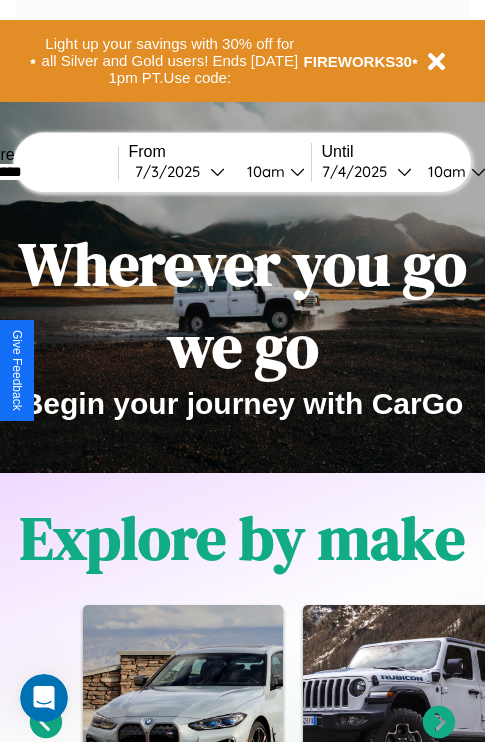 type on "*********" 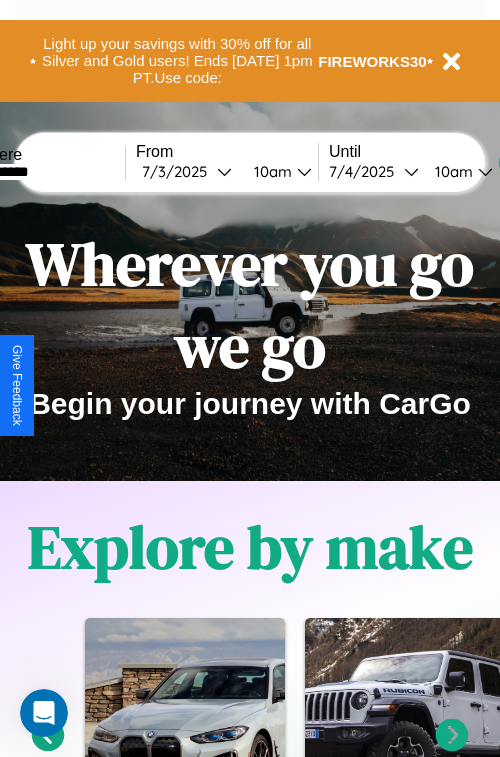 select on "*" 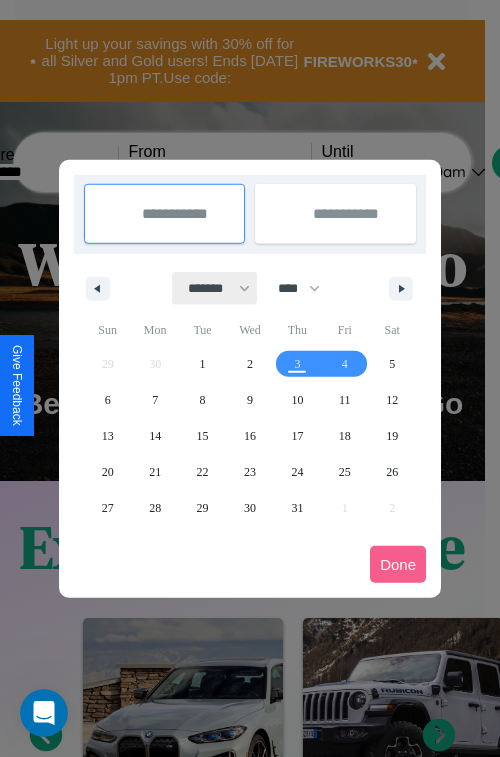 click on "******* ******** ***** ***** *** **** **** ****** ********* ******* ******** ********" at bounding box center [215, 288] 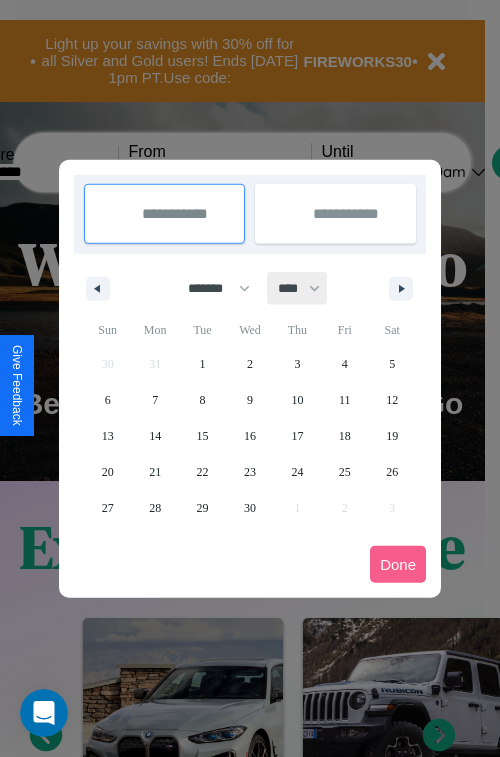 click on "**** **** **** **** **** **** **** **** **** **** **** **** **** **** **** **** **** **** **** **** **** **** **** **** **** **** **** **** **** **** **** **** **** **** **** **** **** **** **** **** **** **** **** **** **** **** **** **** **** **** **** **** **** **** **** **** **** **** **** **** **** **** **** **** **** **** **** **** **** **** **** **** **** **** **** **** **** **** **** **** **** **** **** **** **** **** **** **** **** **** **** **** **** **** **** **** **** **** **** **** **** **** **** **** **** **** **** **** **** **** **** **** **** **** **** **** **** **** **** **** ****" at bounding box center [298, 288] 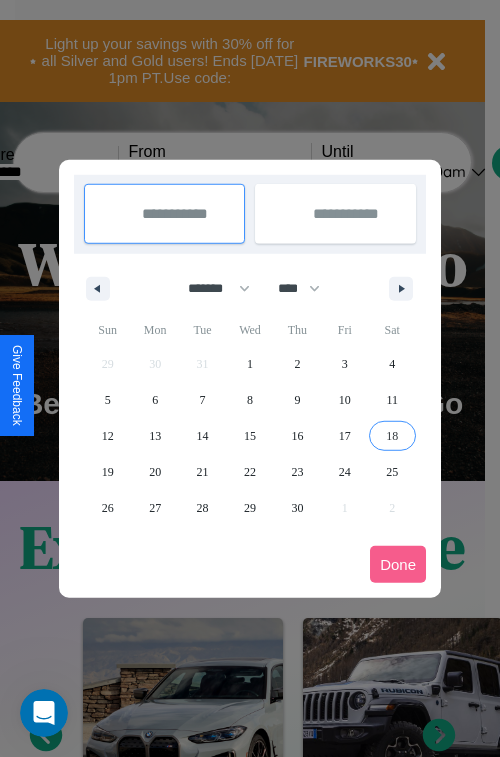 click on "18" at bounding box center [392, 436] 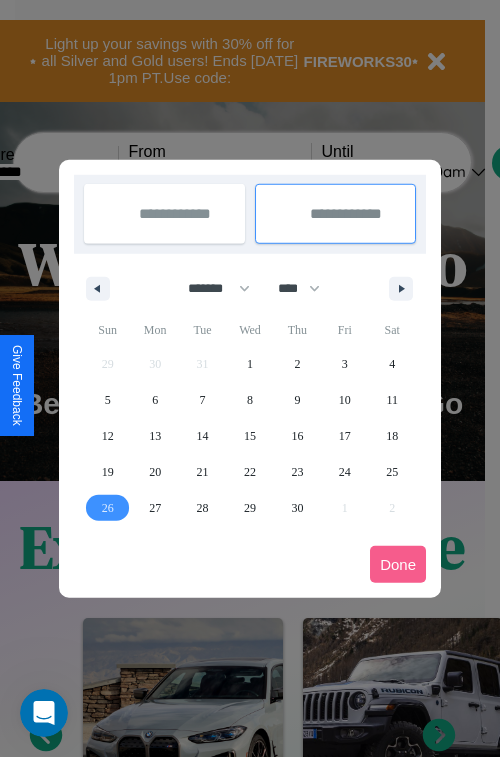 click on "26" at bounding box center [108, 508] 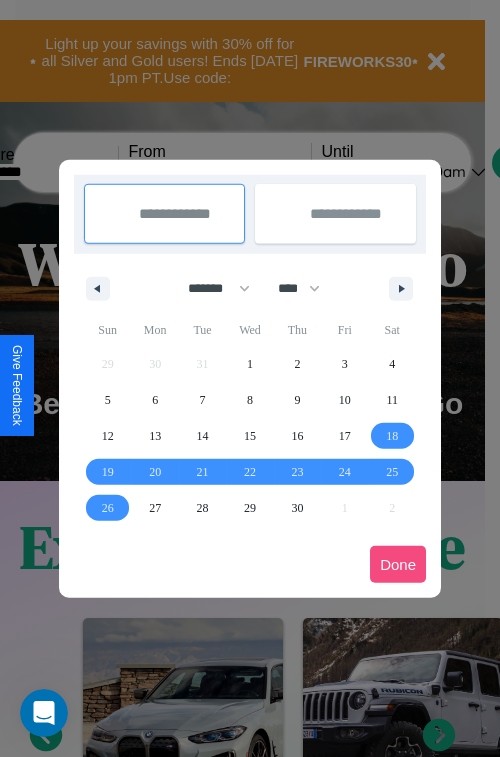 click on "Done" at bounding box center (398, 564) 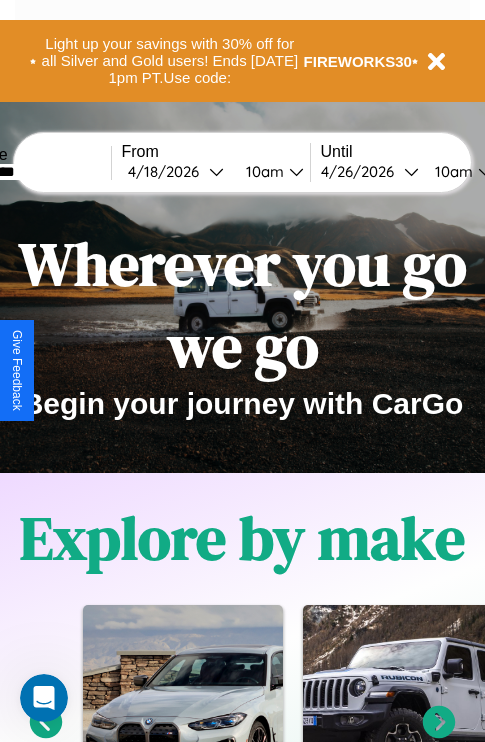 scroll, scrollTop: 0, scrollLeft: 75, axis: horizontal 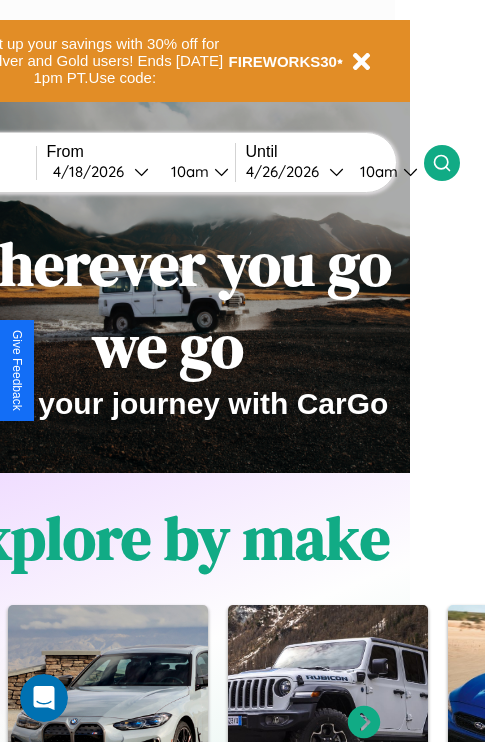 click 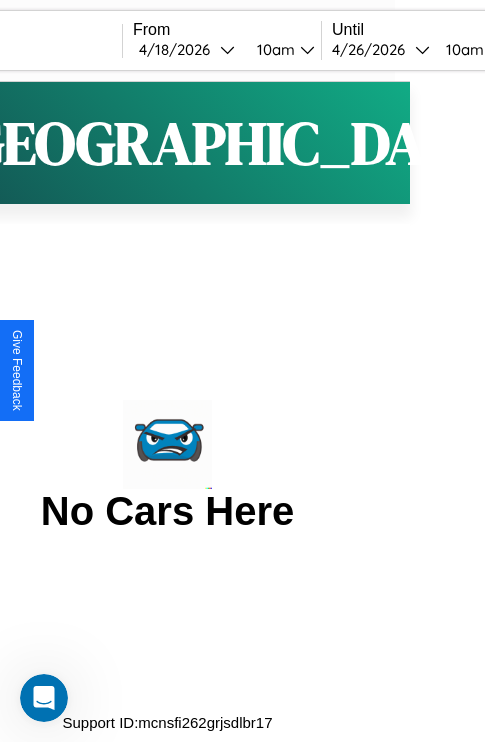 scroll, scrollTop: 0, scrollLeft: 0, axis: both 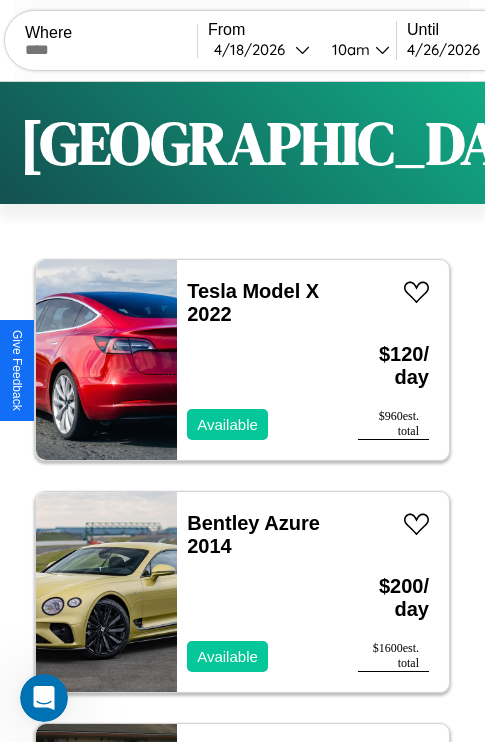 click on "Filters" at bounding box center (640, 143) 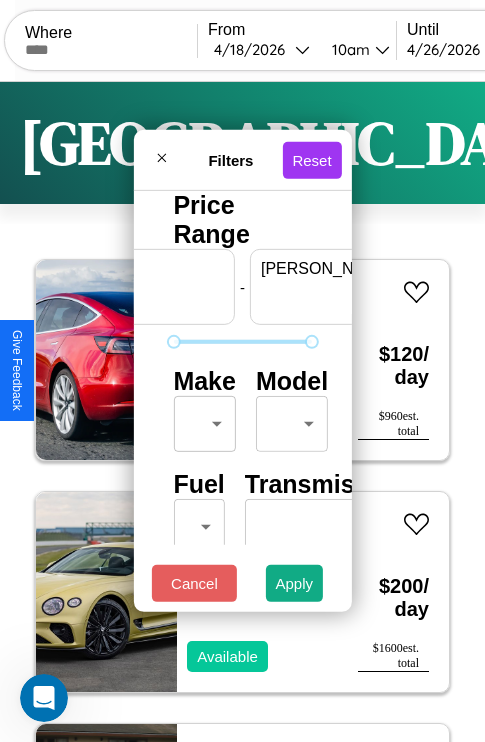 scroll, scrollTop: 0, scrollLeft: 124, axis: horizontal 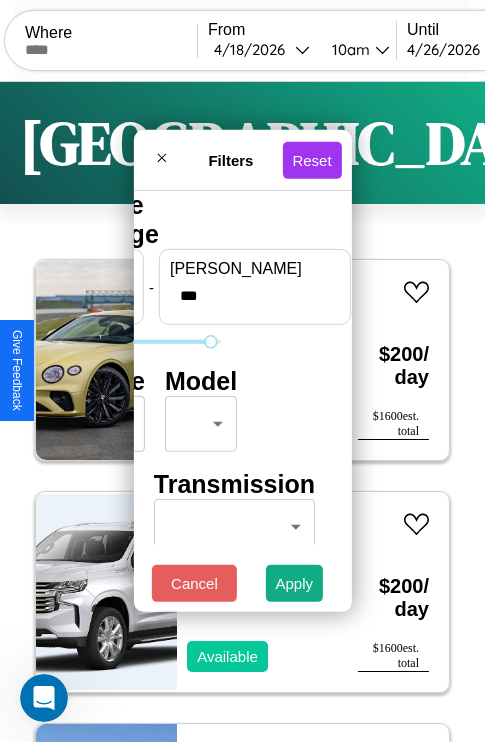 type on "***" 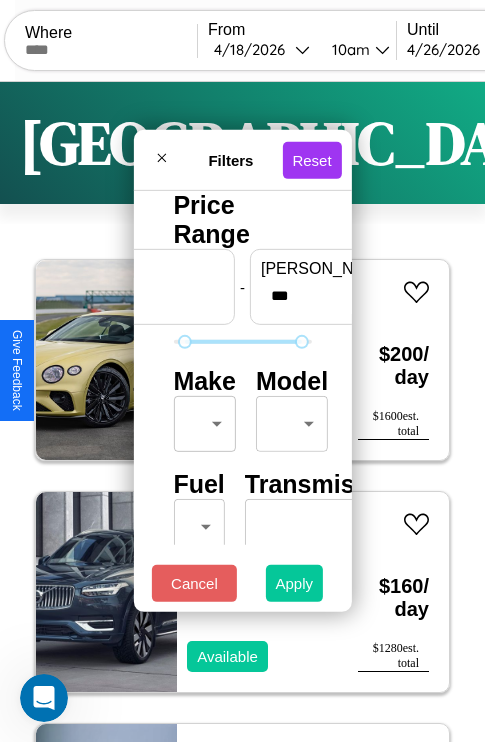 type on "**" 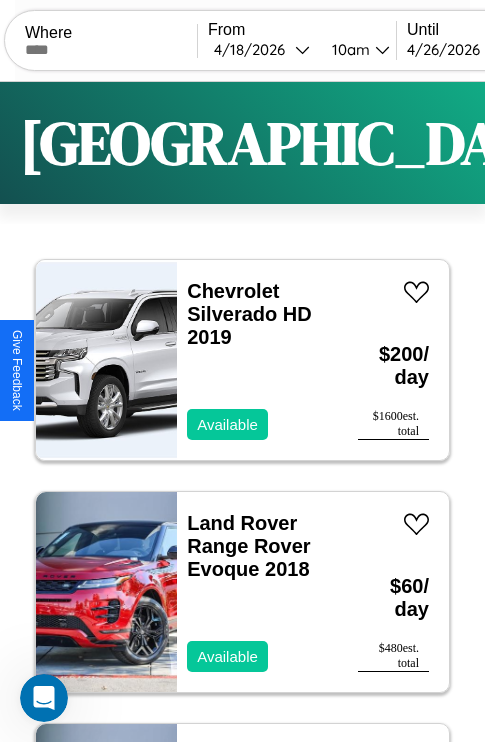 scroll, scrollTop: 66, scrollLeft: 0, axis: vertical 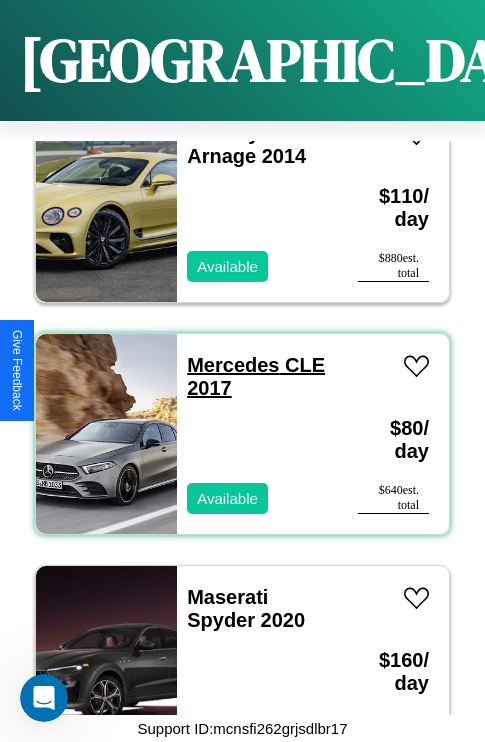 click on "Mercedes   CLE   2017" at bounding box center [256, 376] 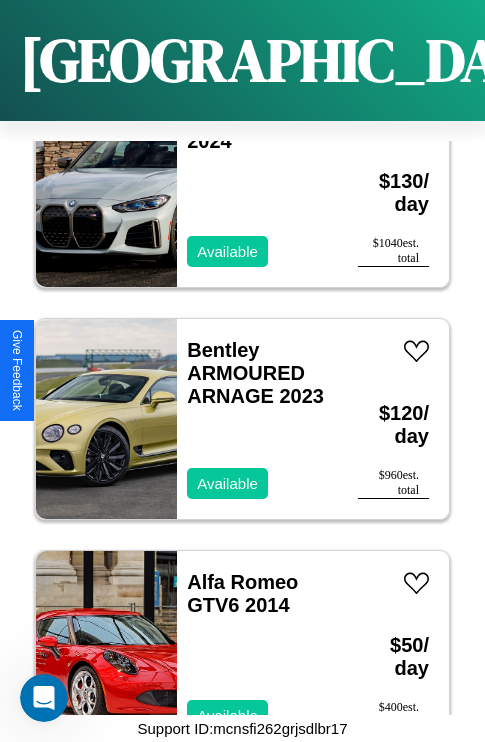 scroll, scrollTop: 2859, scrollLeft: 0, axis: vertical 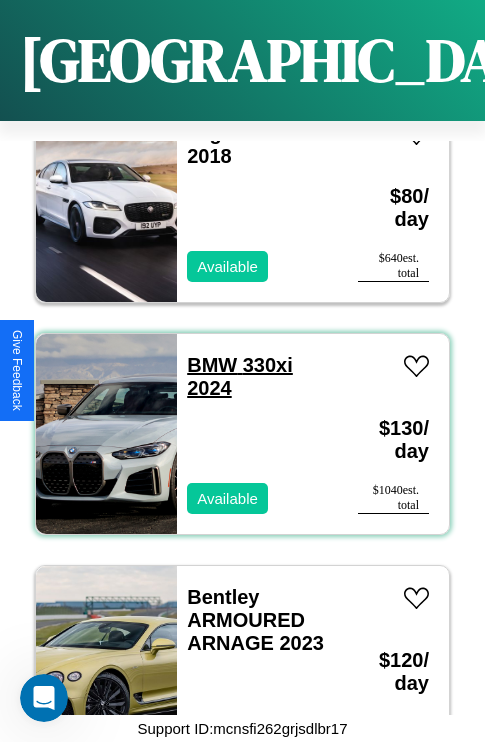click on "BMW   330xi   2024" at bounding box center (240, 376) 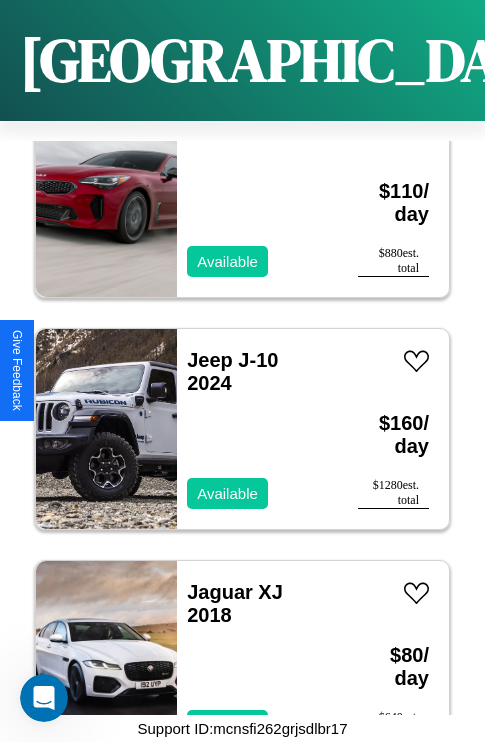 scroll, scrollTop: 2395, scrollLeft: 0, axis: vertical 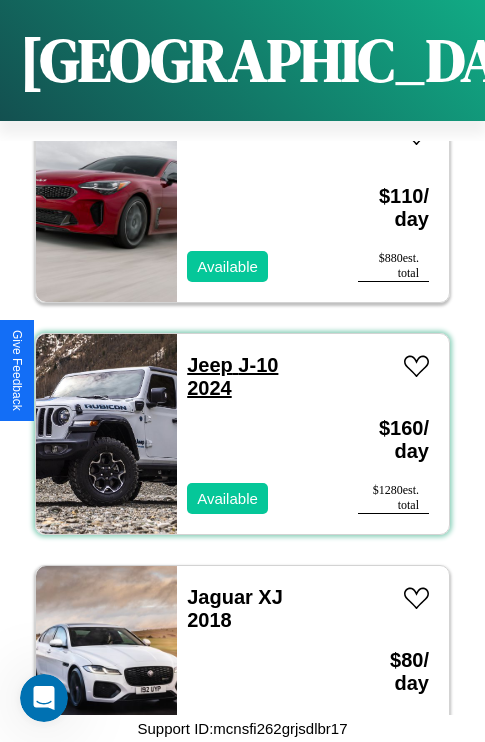click on "Jeep   J-10   2024" at bounding box center (232, 376) 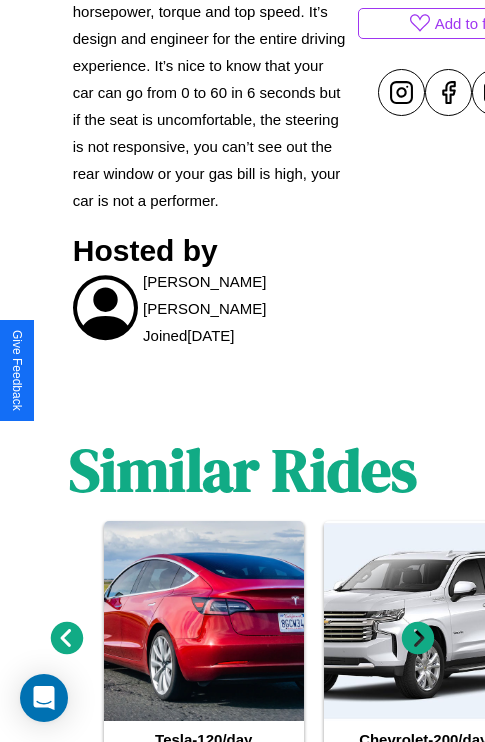 scroll, scrollTop: 979, scrollLeft: 0, axis: vertical 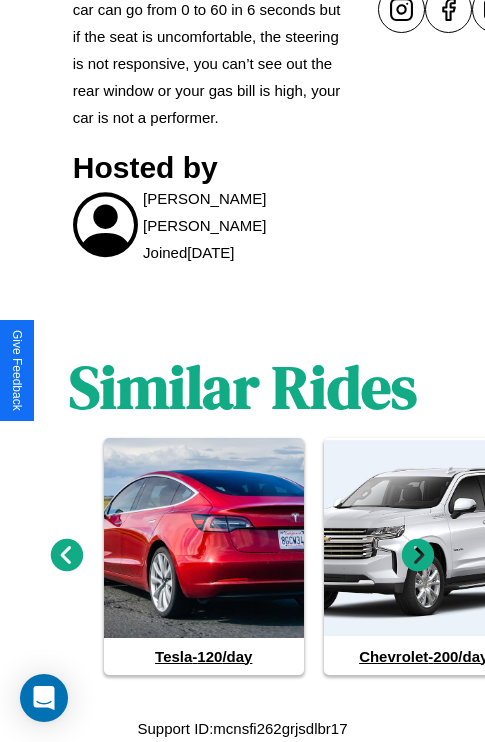 click 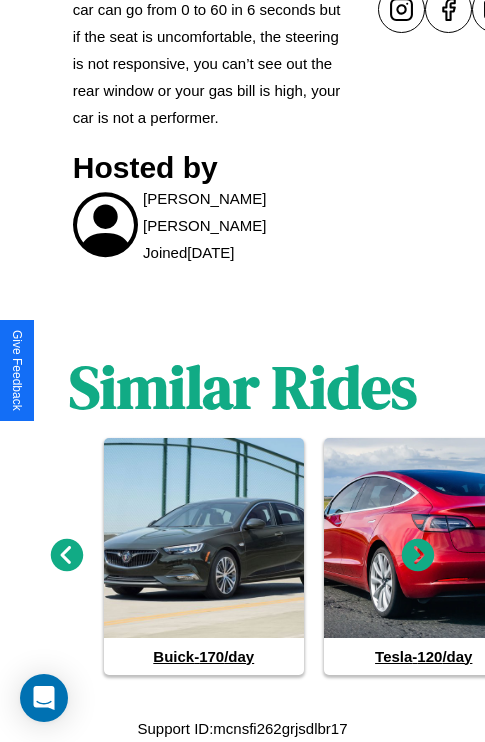 click 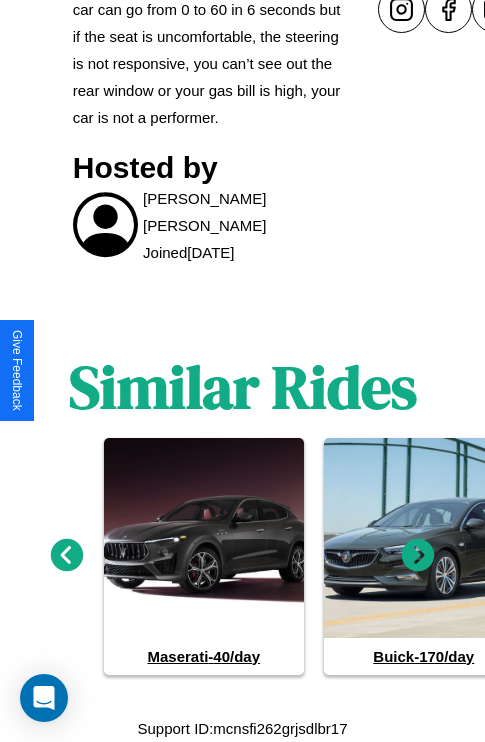 click 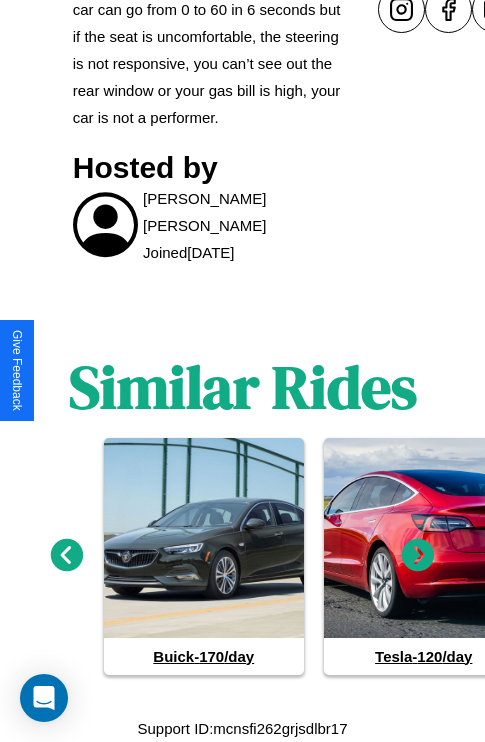 click 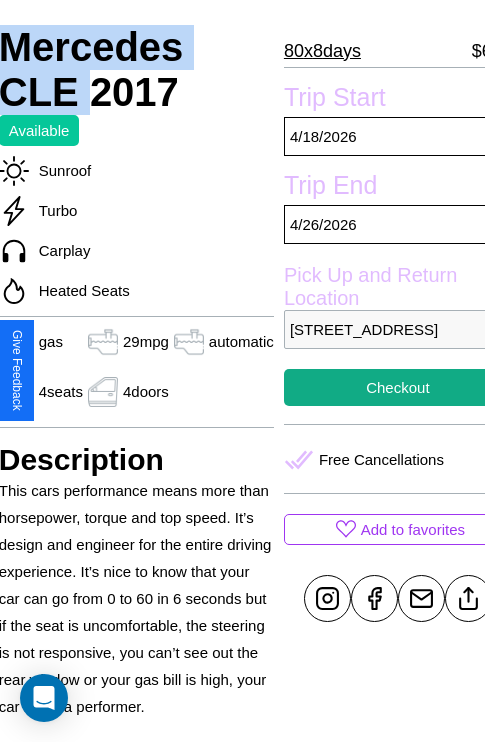 scroll, scrollTop: 407, scrollLeft: 84, axis: both 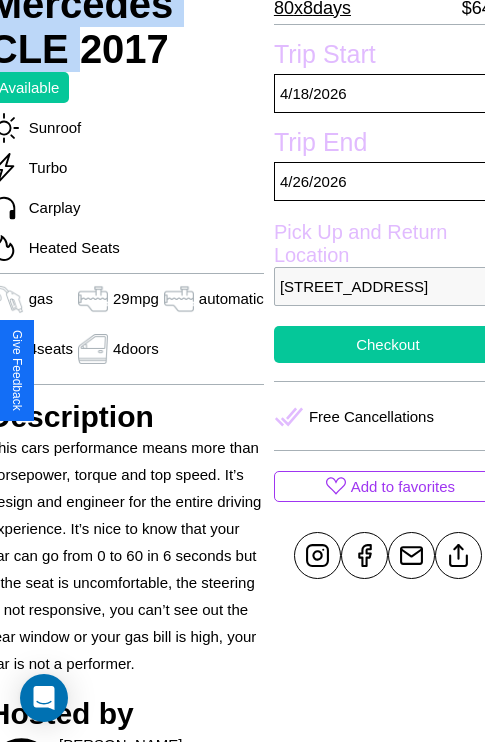 click on "Checkout" at bounding box center (388, 344) 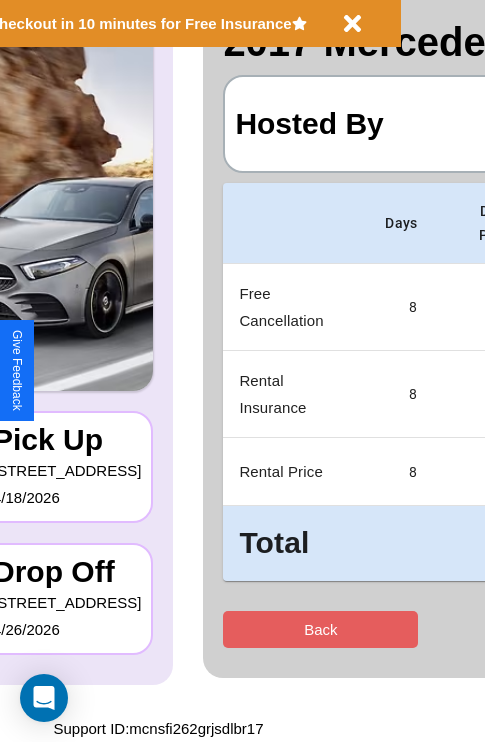 scroll, scrollTop: 0, scrollLeft: 0, axis: both 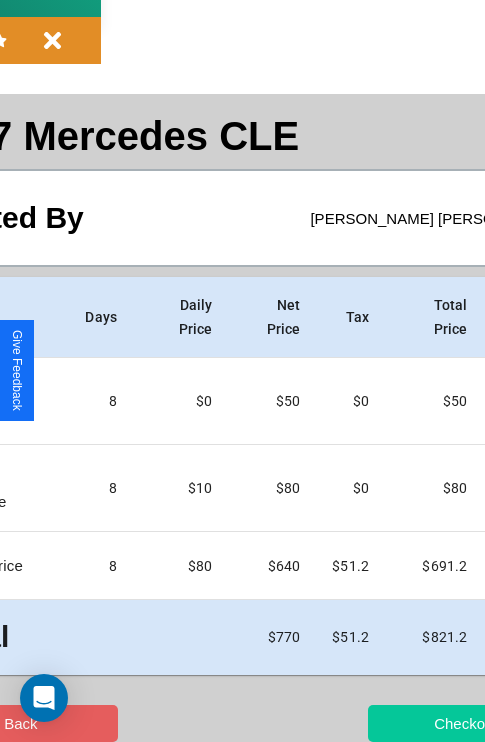 click on "Checkout" at bounding box center [465, 723] 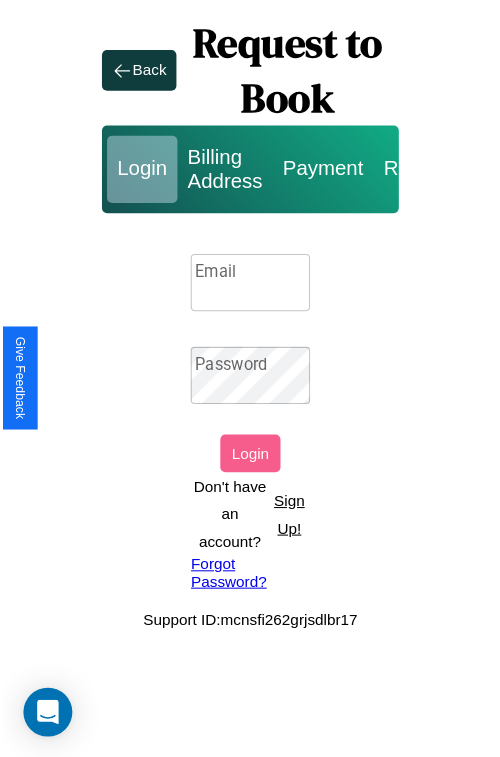 scroll, scrollTop: 0, scrollLeft: 0, axis: both 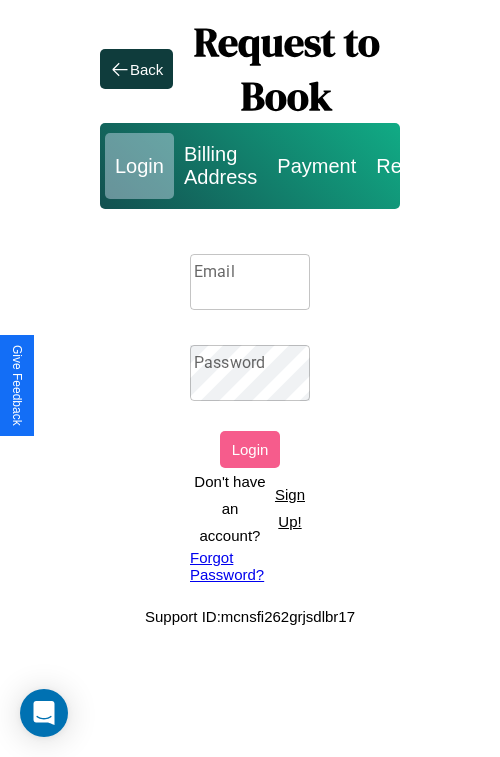 click on "Sign Up!" at bounding box center (290, 508) 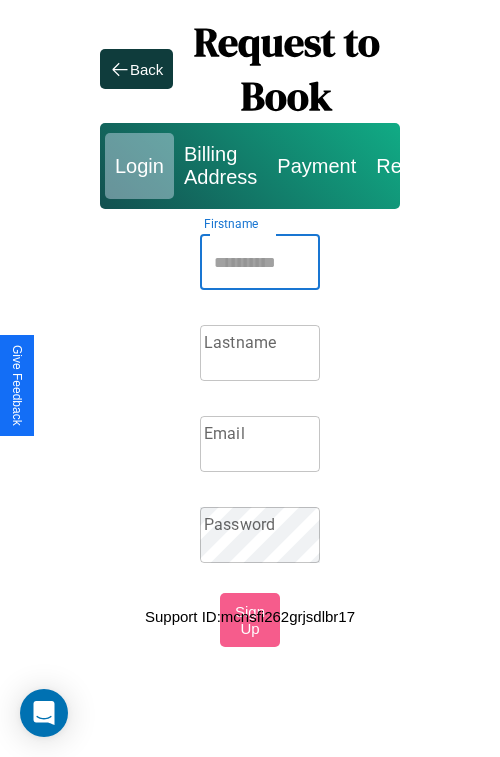 click on "Firstname" at bounding box center (260, 262) 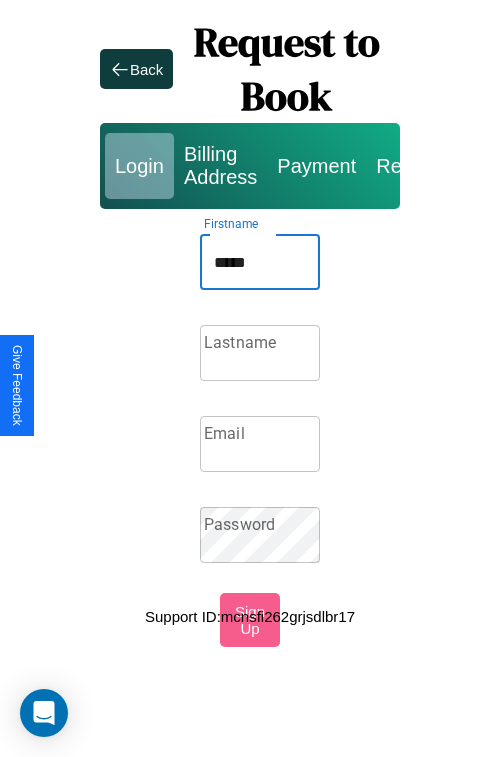 type on "*****" 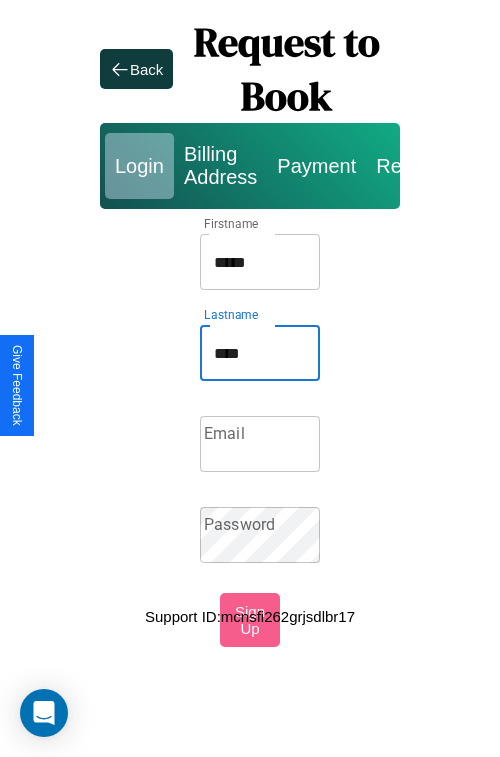 type on "****" 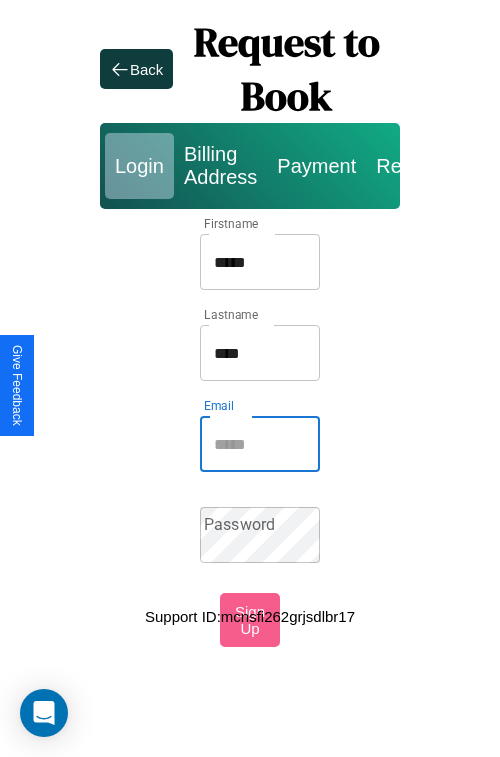 click on "Email" at bounding box center [260, 444] 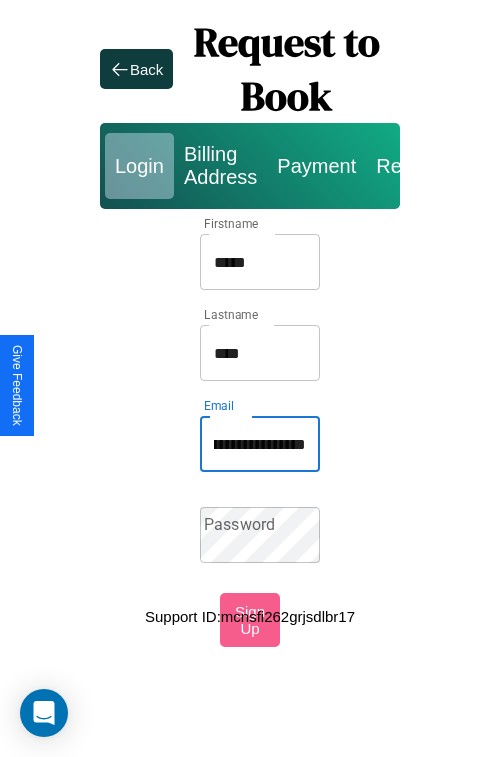 scroll, scrollTop: 0, scrollLeft: 57, axis: horizontal 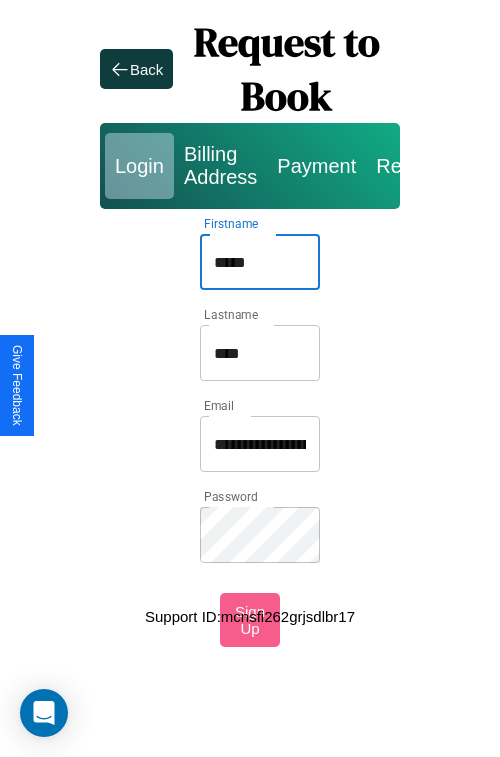 click on "*****" at bounding box center (260, 262) 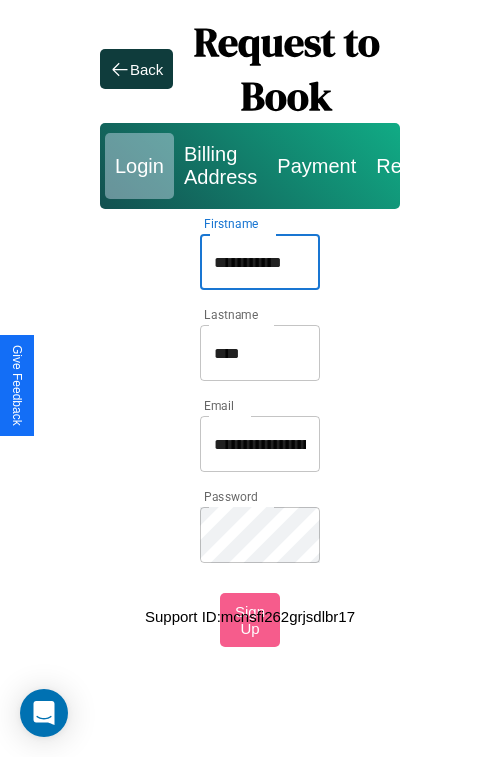 type on "**********" 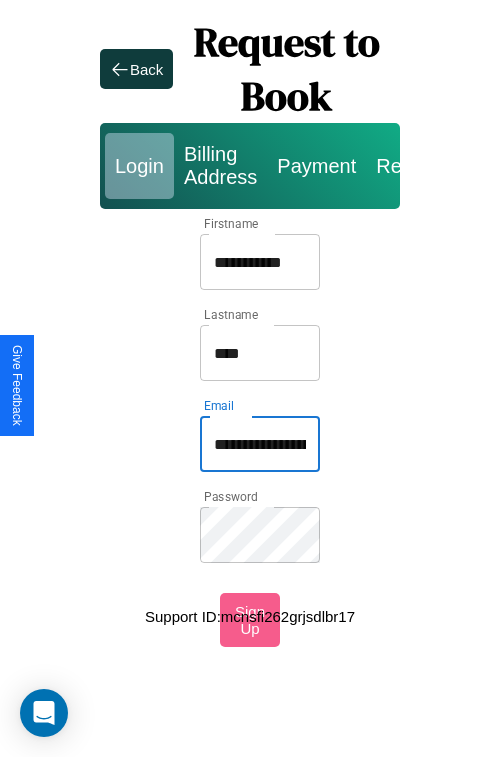 click on "**********" at bounding box center [260, 444] 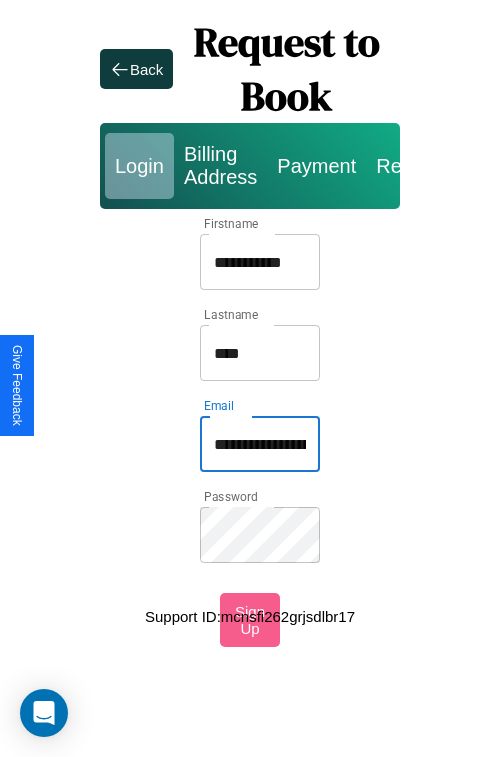 type on "**********" 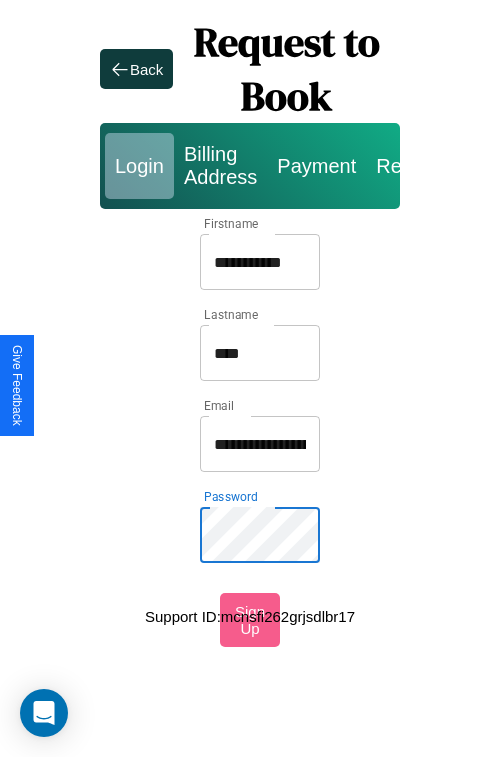 click on "**********" at bounding box center (250, 301) 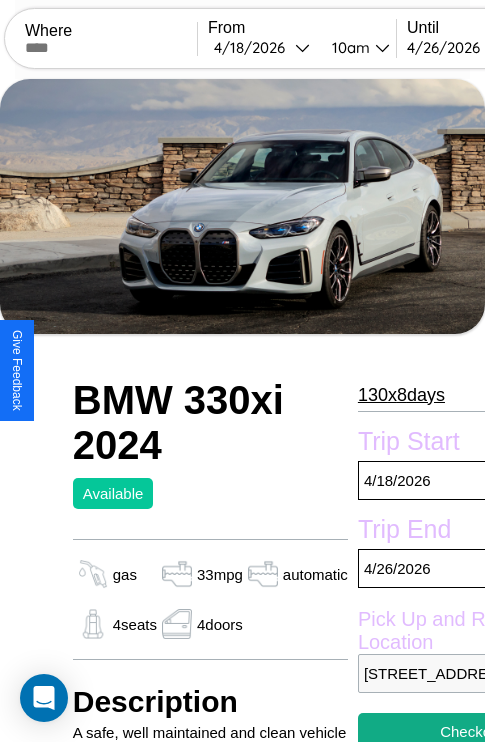 scroll, scrollTop: 26, scrollLeft: 0, axis: vertical 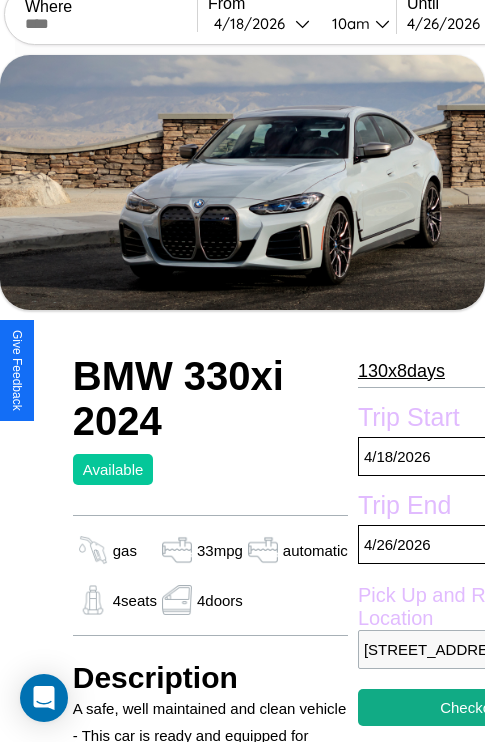 click on "130  x  8  days" at bounding box center [401, 371] 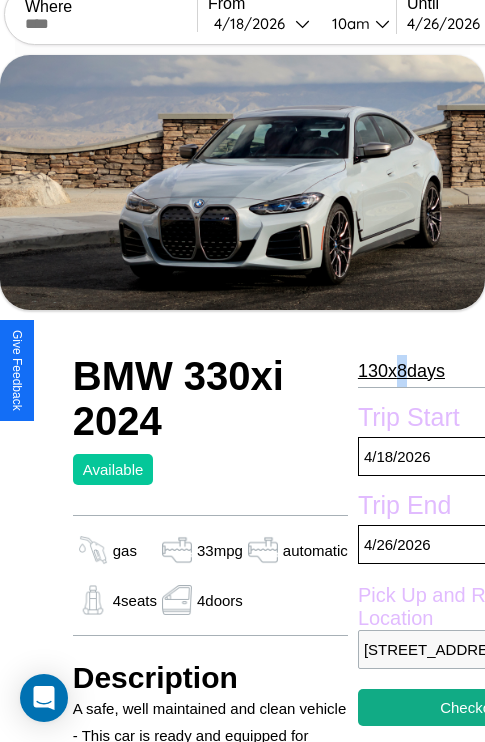 click on "130  x  8  days" at bounding box center (401, 371) 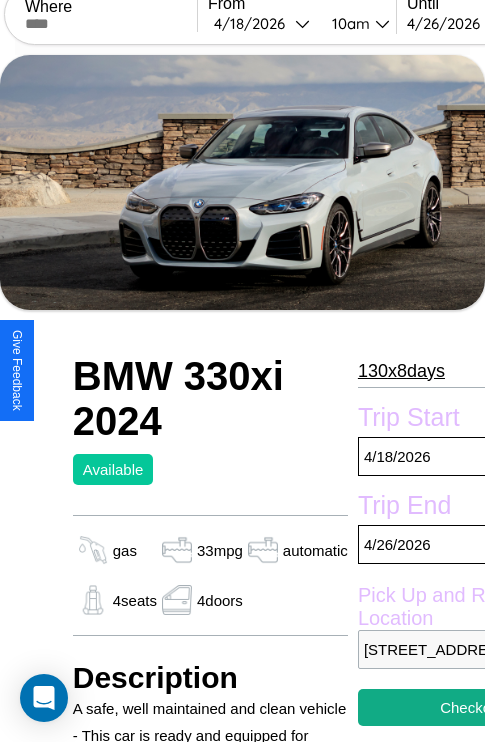 click on "130  x  8  days" at bounding box center (401, 371) 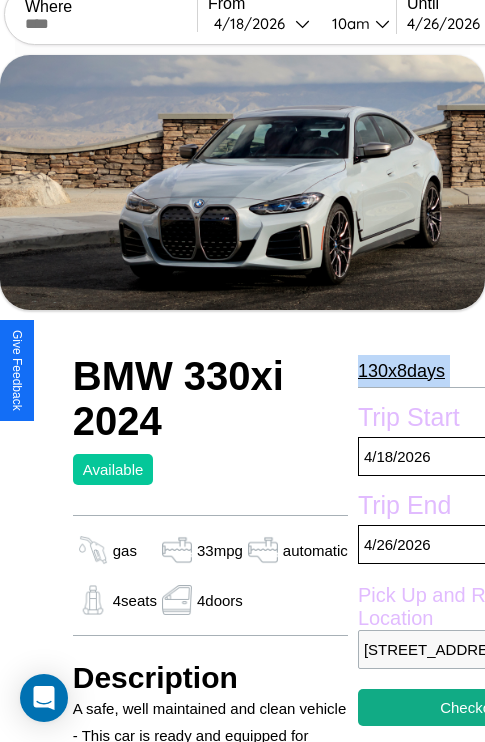 click on "130  x  8  days" at bounding box center [401, 371] 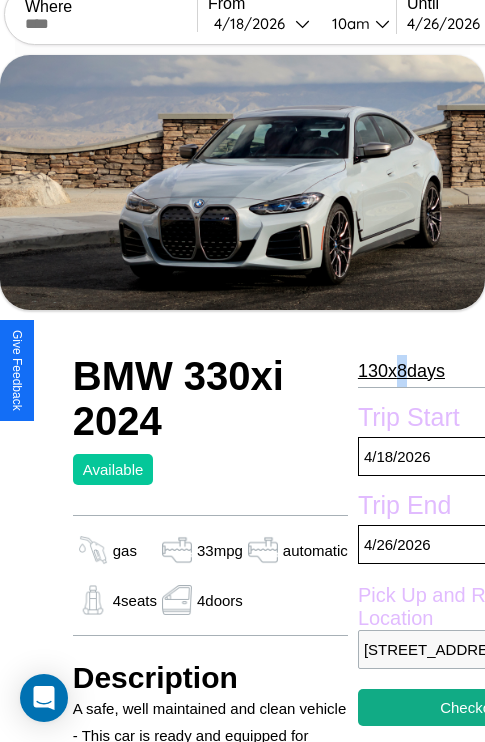 click on "130  x  8  days" at bounding box center [401, 371] 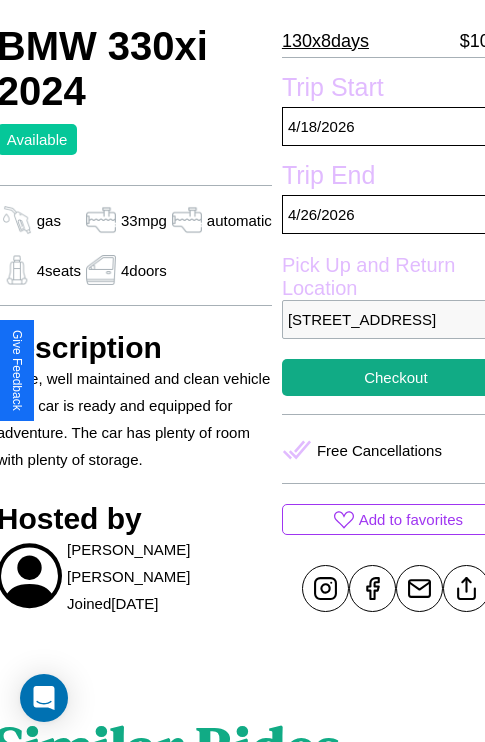scroll, scrollTop: 390, scrollLeft: 84, axis: both 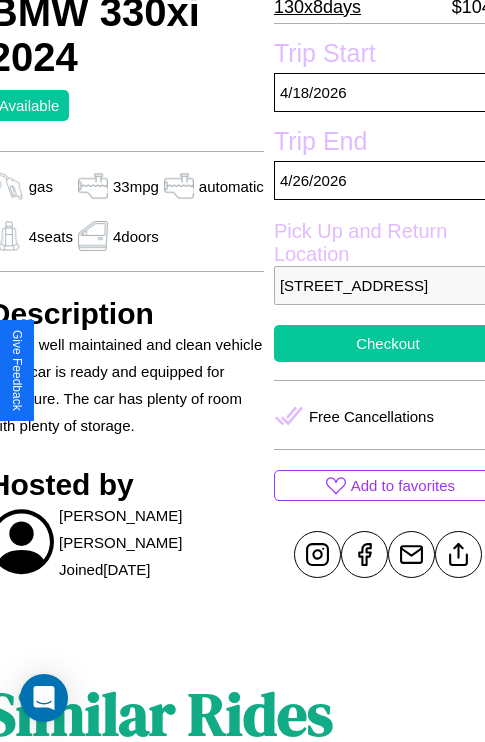 click on "Checkout" at bounding box center [388, 343] 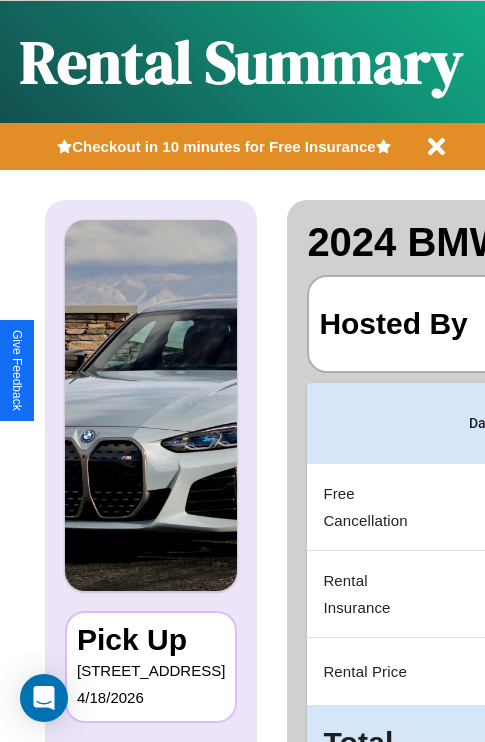 scroll, scrollTop: 0, scrollLeft: 378, axis: horizontal 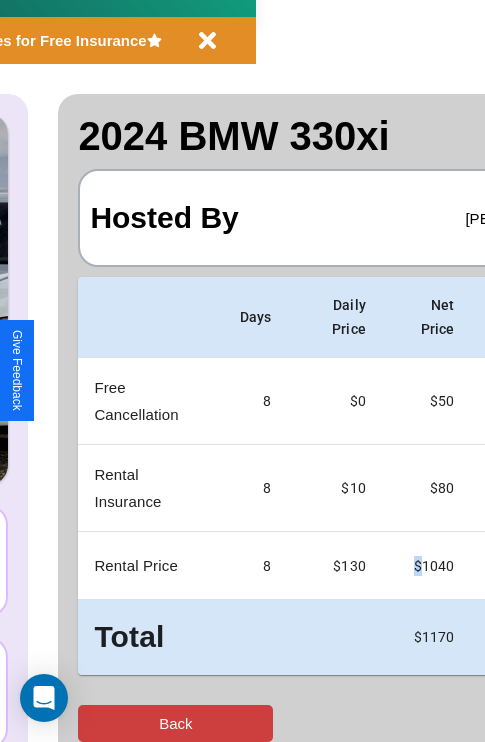 click on "Back" at bounding box center [175, 723] 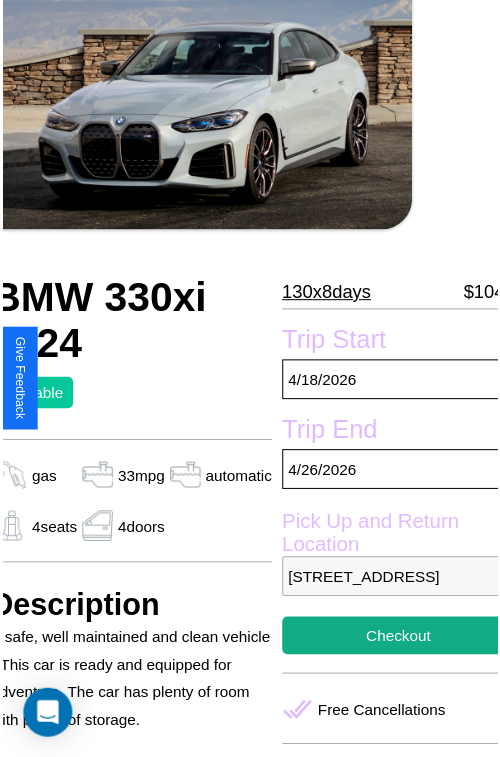 scroll, scrollTop: 112, scrollLeft: 84, axis: both 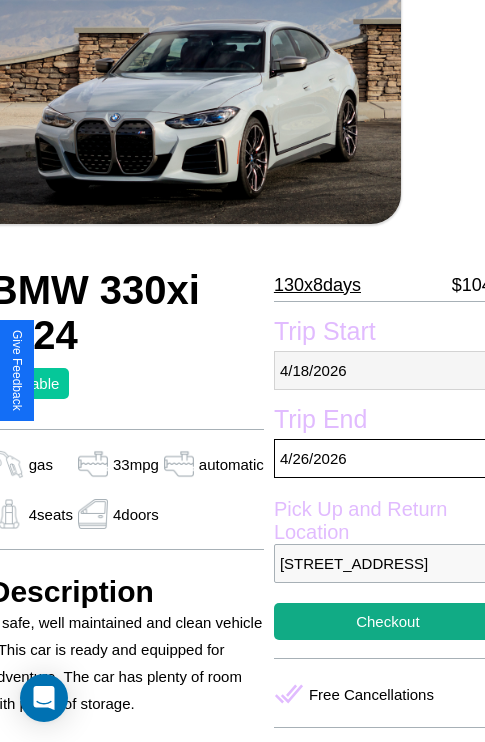 click on "4 / 18 / 2026" at bounding box center (388, 370) 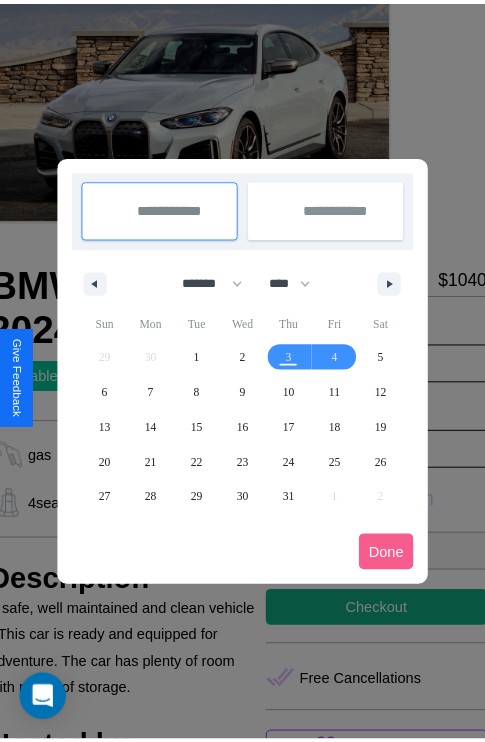 scroll, scrollTop: 0, scrollLeft: 84, axis: horizontal 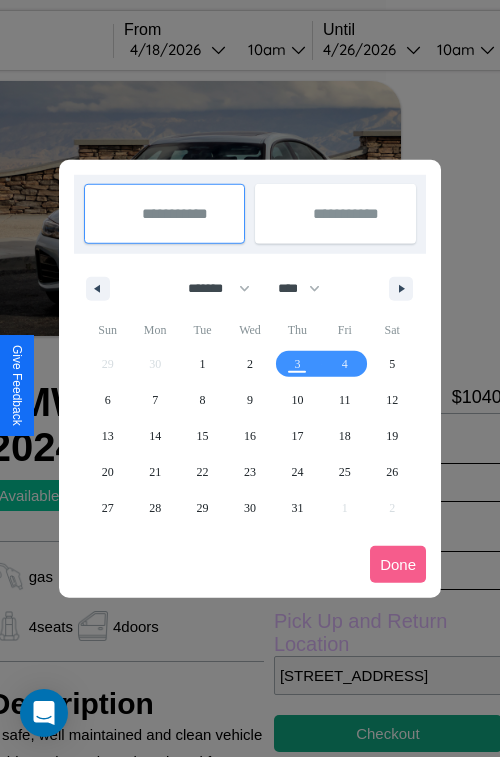 click at bounding box center (250, 378) 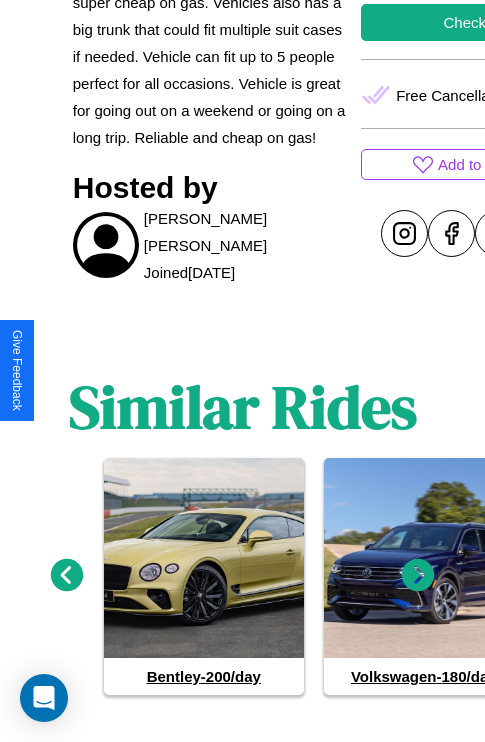 scroll, scrollTop: 731, scrollLeft: 0, axis: vertical 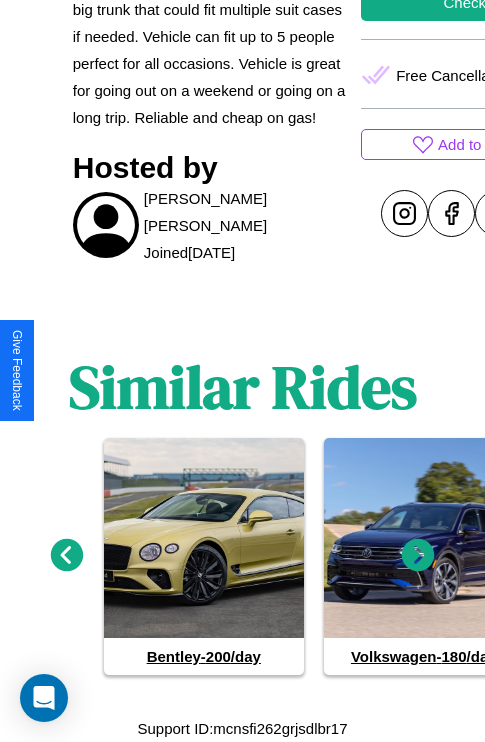 click 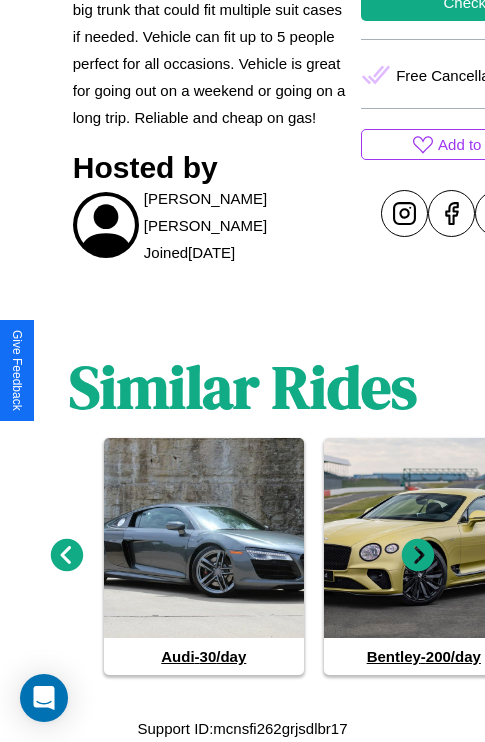 click 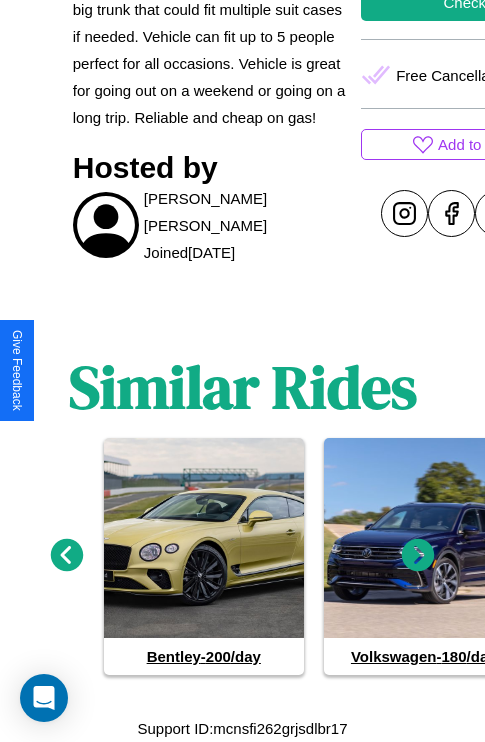 click 